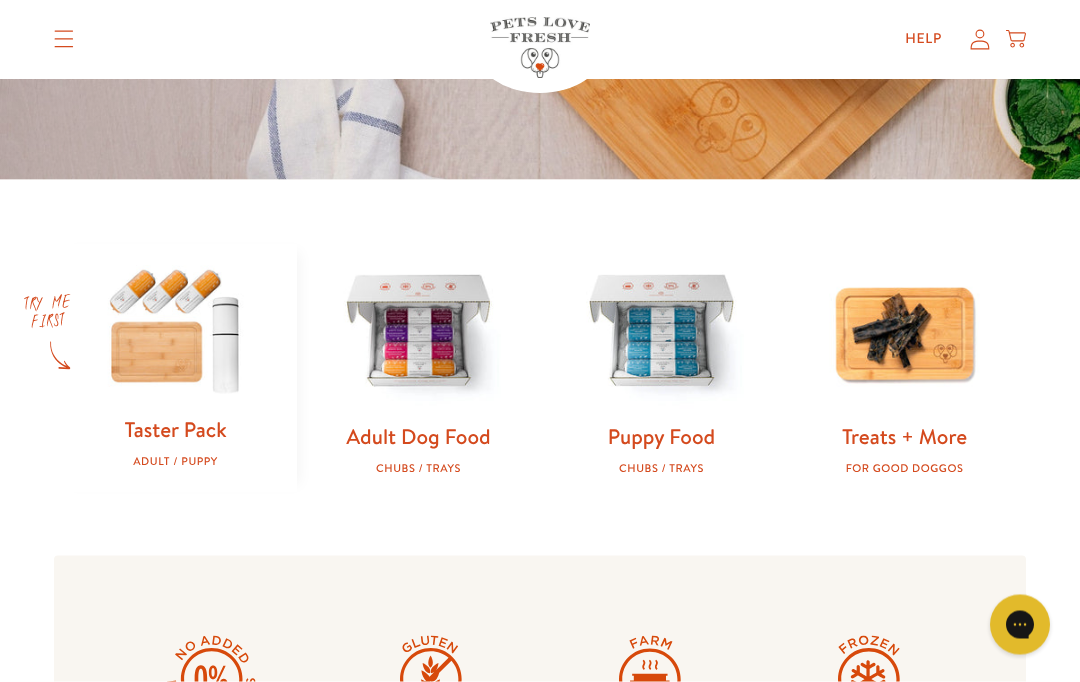 scroll, scrollTop: 484, scrollLeft: 0, axis: vertical 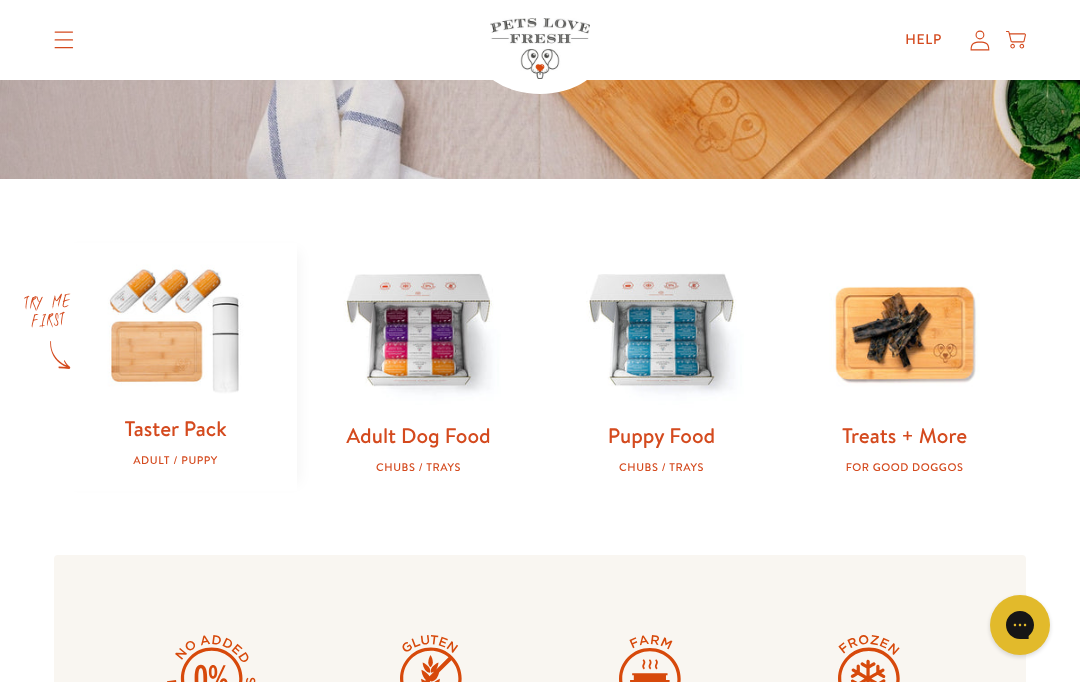 click on "Adult Dog Food" at bounding box center (418, 435) 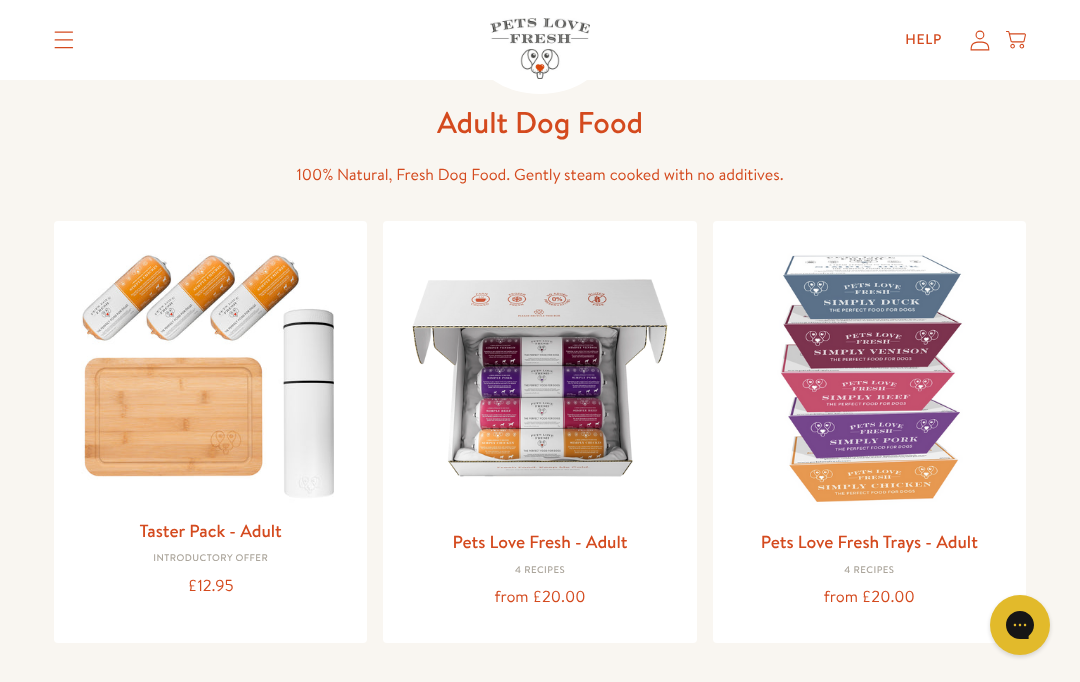scroll, scrollTop: 93, scrollLeft: 0, axis: vertical 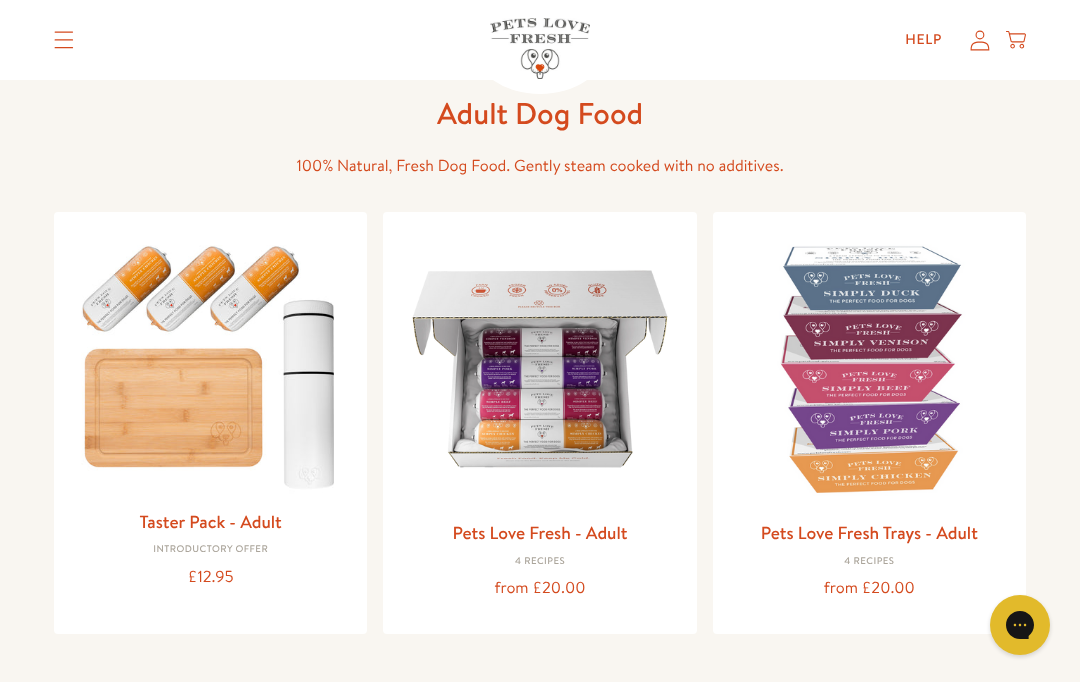 click on "4 Recipes" at bounding box center [539, 562] 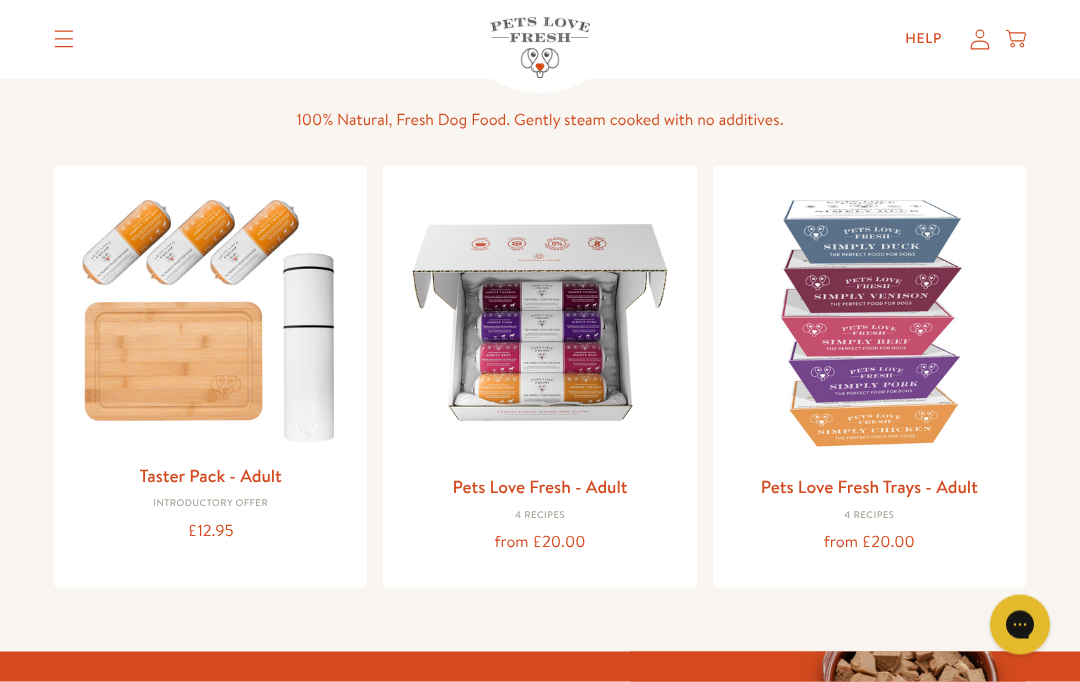 scroll, scrollTop: 140, scrollLeft: 0, axis: vertical 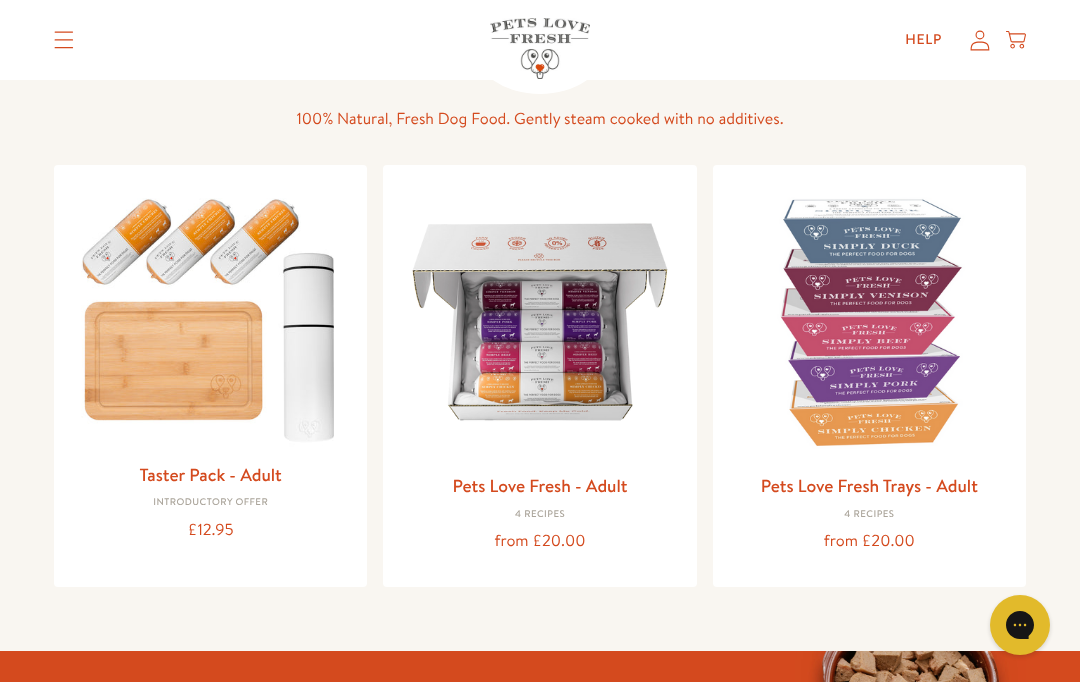 click on "Adult Dog Food
100% Natural, Fresh Dog Food. Gently steam cooked with no additives.
Taster Pack - Adult
Introductory Offer
£12.95
Pets Love Fresh - Adult
4 Recipes
from £20.00
Pets Love Fresh Trays - Adult
4 Recipes
from £20.00" at bounding box center [540, 317] 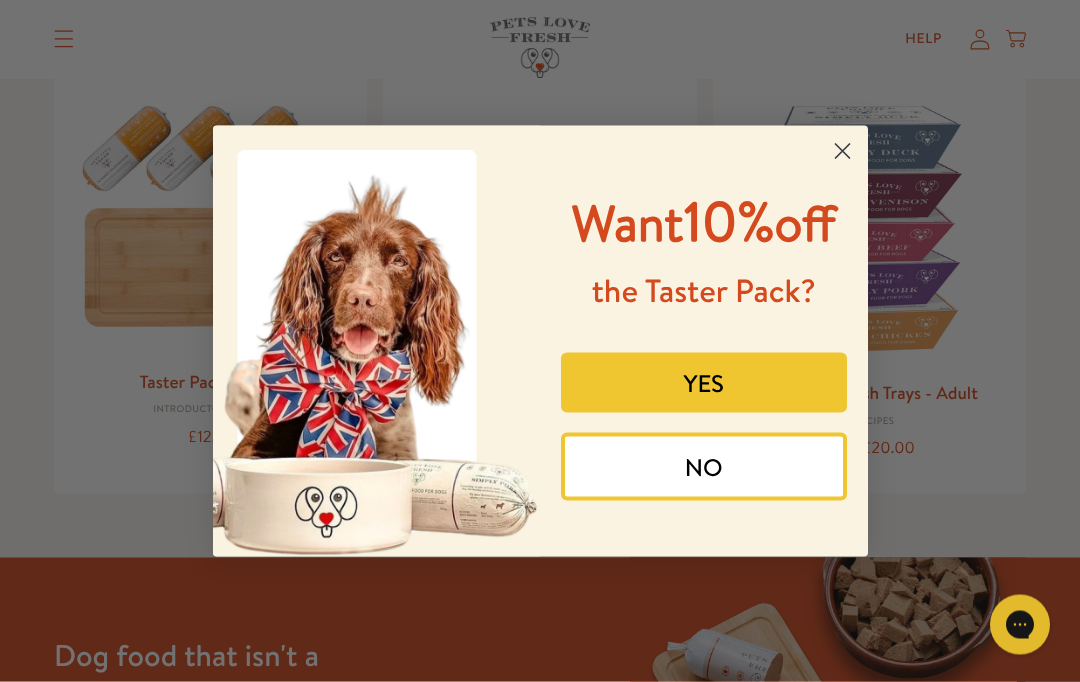 scroll, scrollTop: 234, scrollLeft: 0, axis: vertical 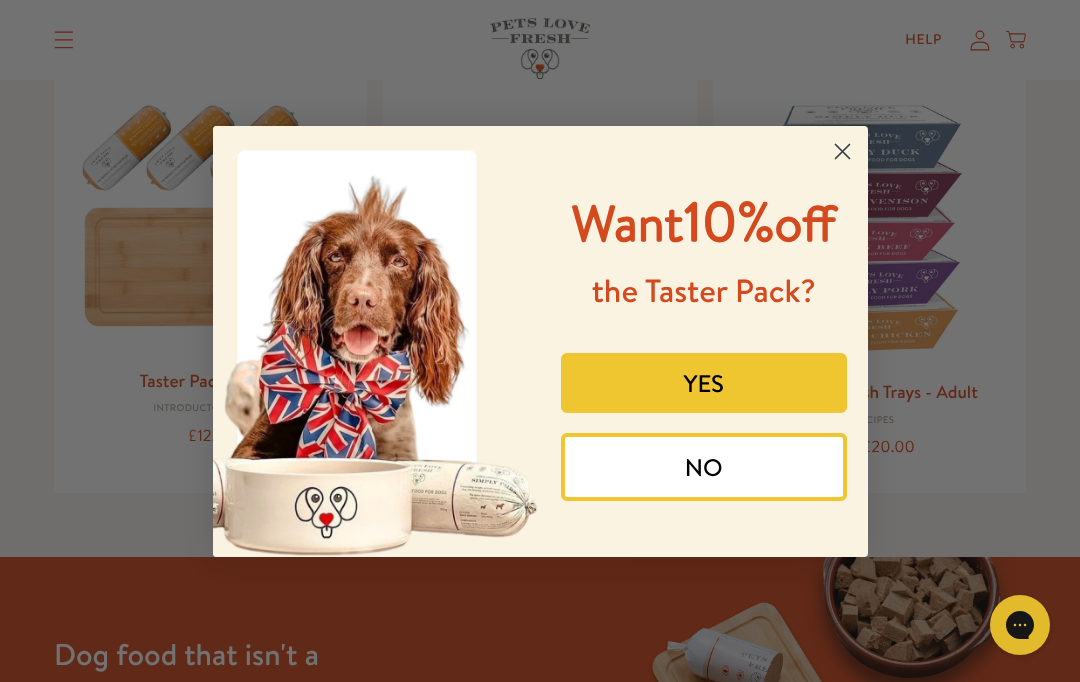 click on "YES" at bounding box center (704, 383) 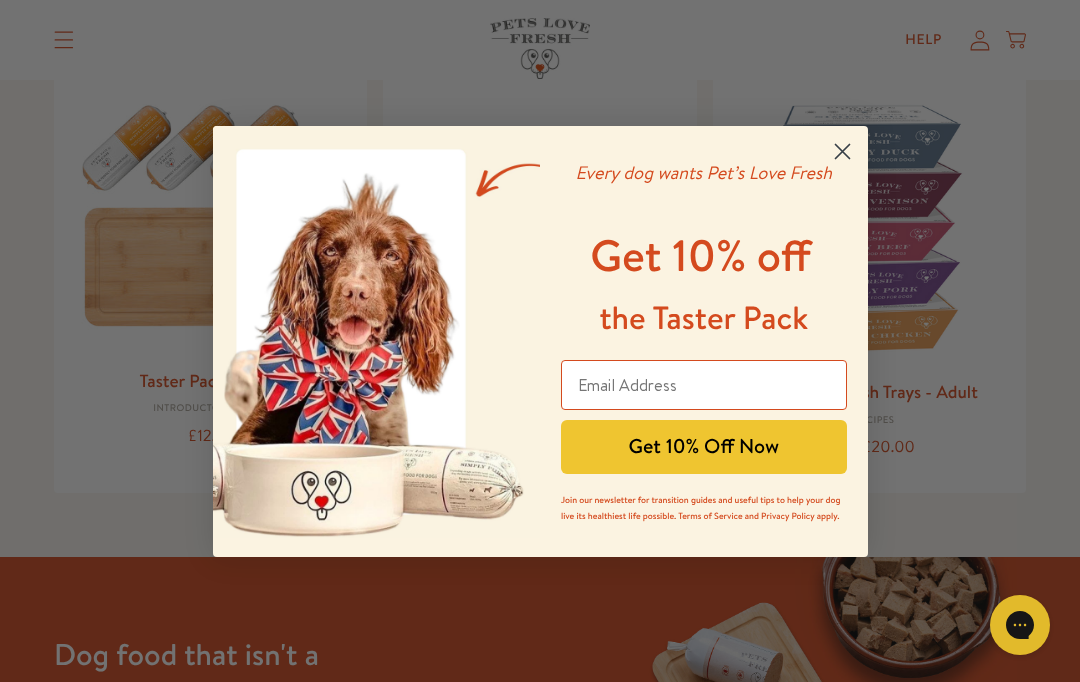 click at bounding box center [704, 385] 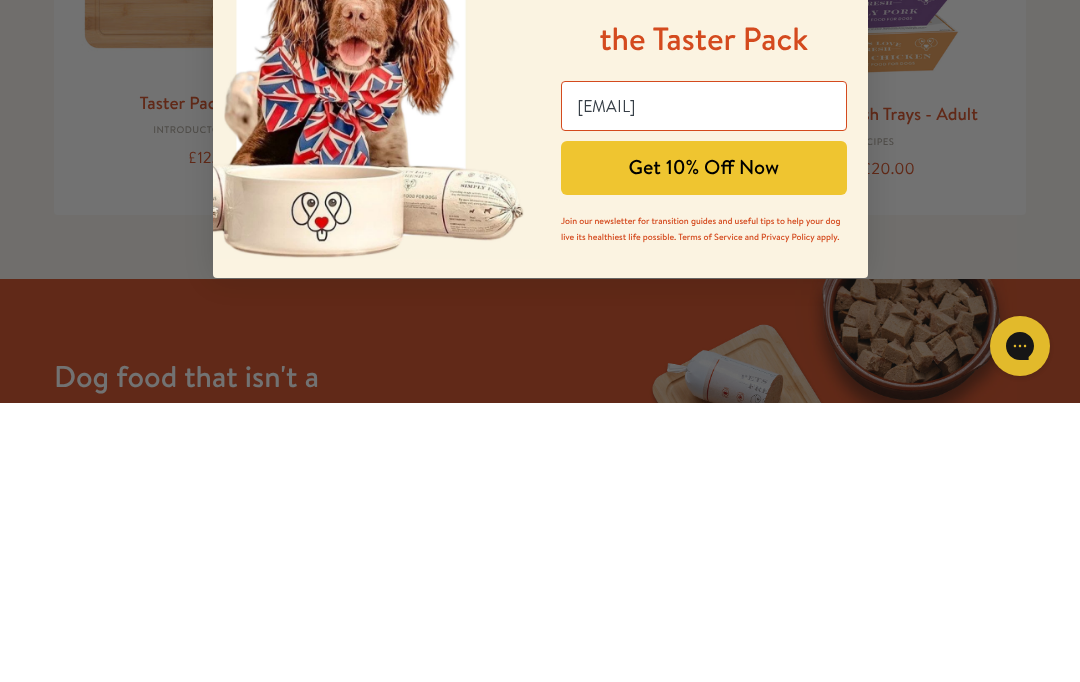 type on "warnekath@gmail.com" 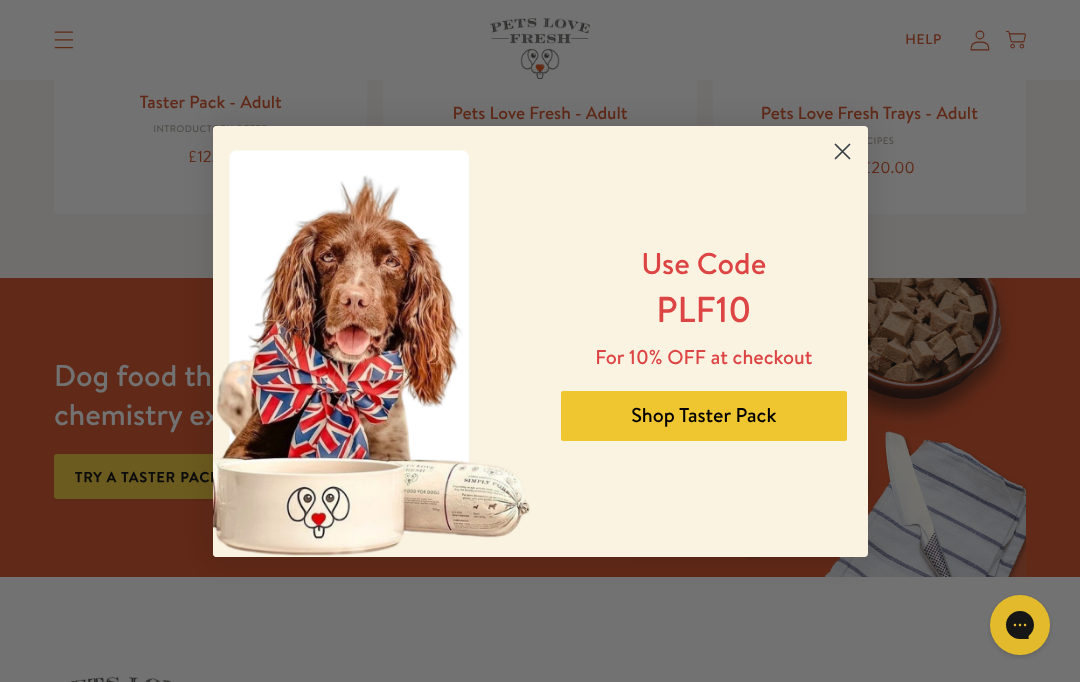 click on "Shop Taster Pack" at bounding box center (704, 416) 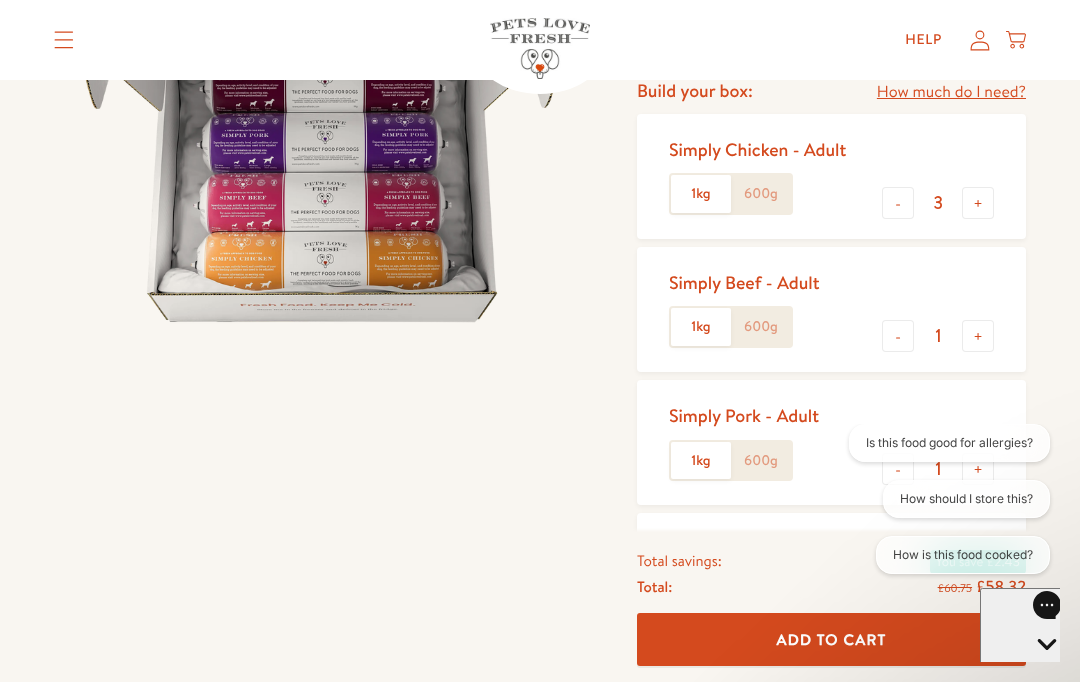 scroll, scrollTop: 313, scrollLeft: 0, axis: vertical 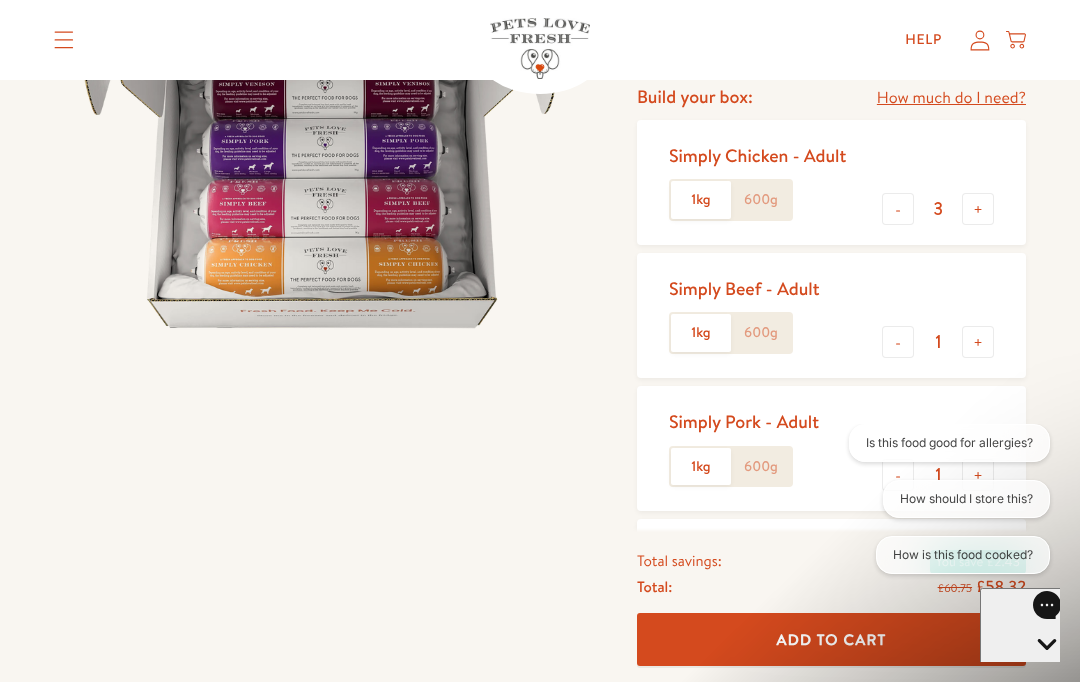 click at bounding box center (337, 480) 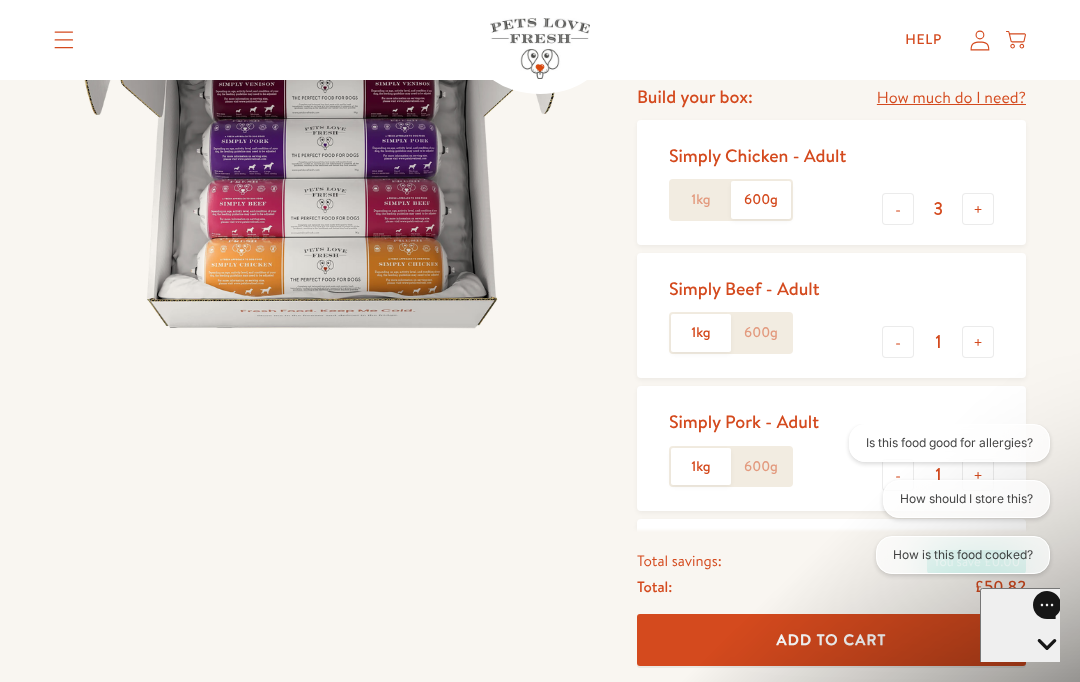 click on "3" at bounding box center [938, 209] 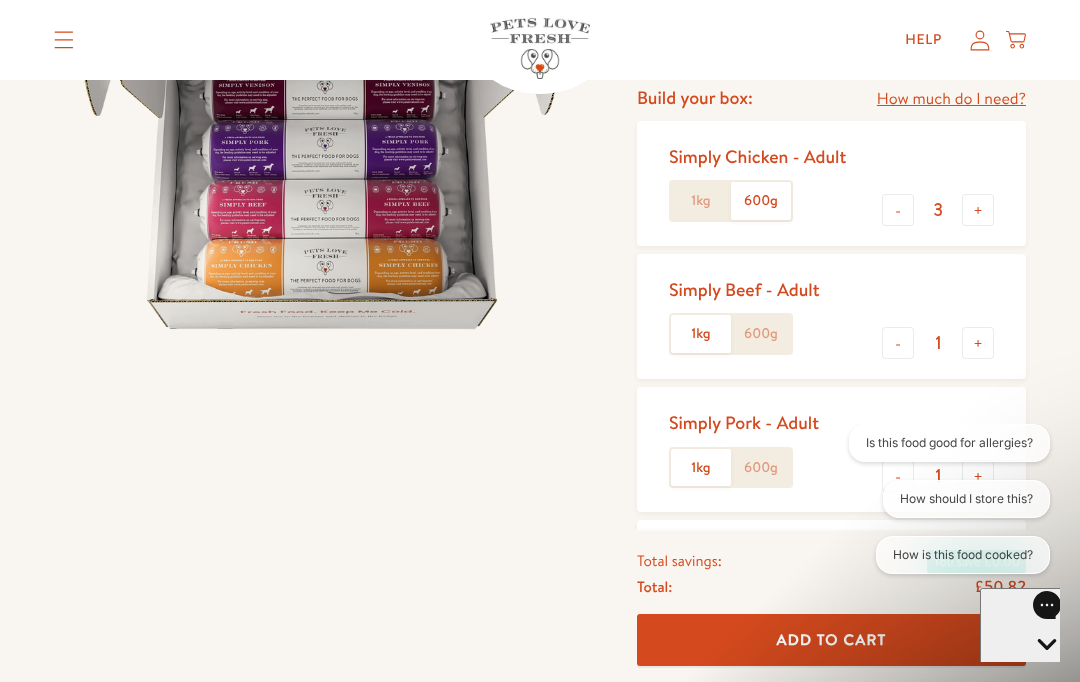 click on "+" at bounding box center [978, 210] 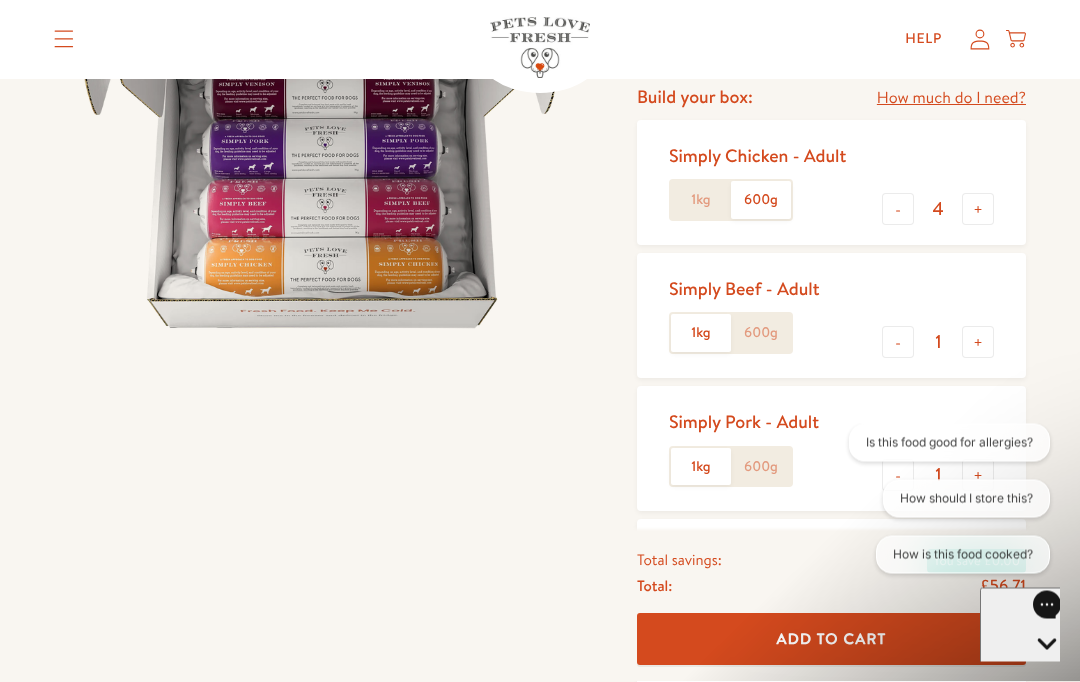 click on "4" at bounding box center [938, 210] 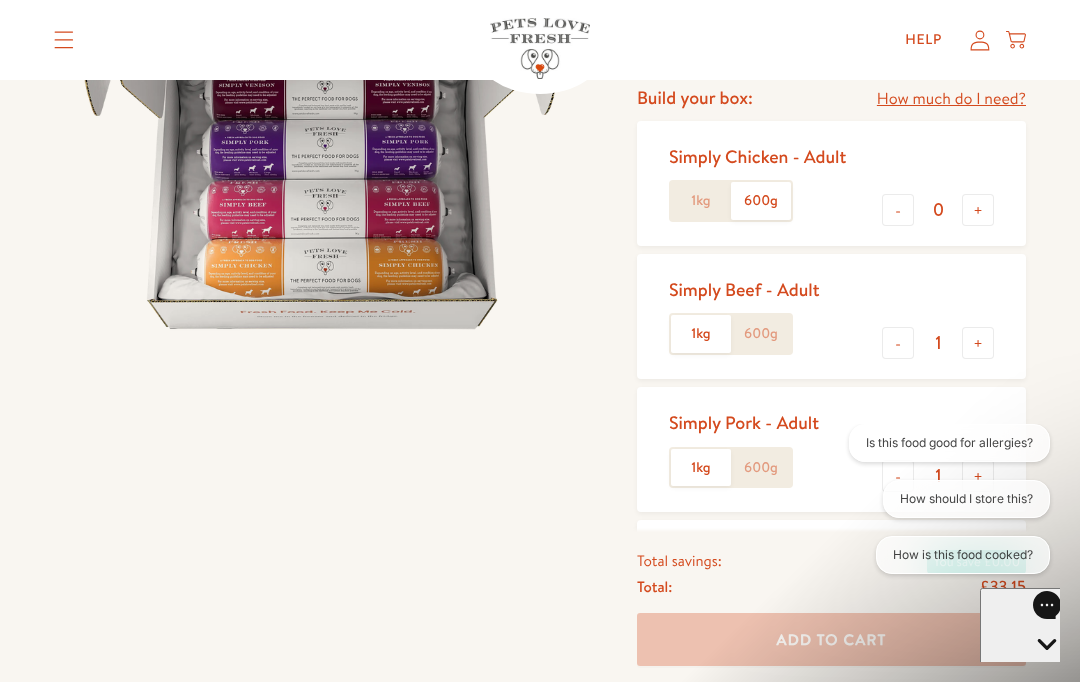type on "2" 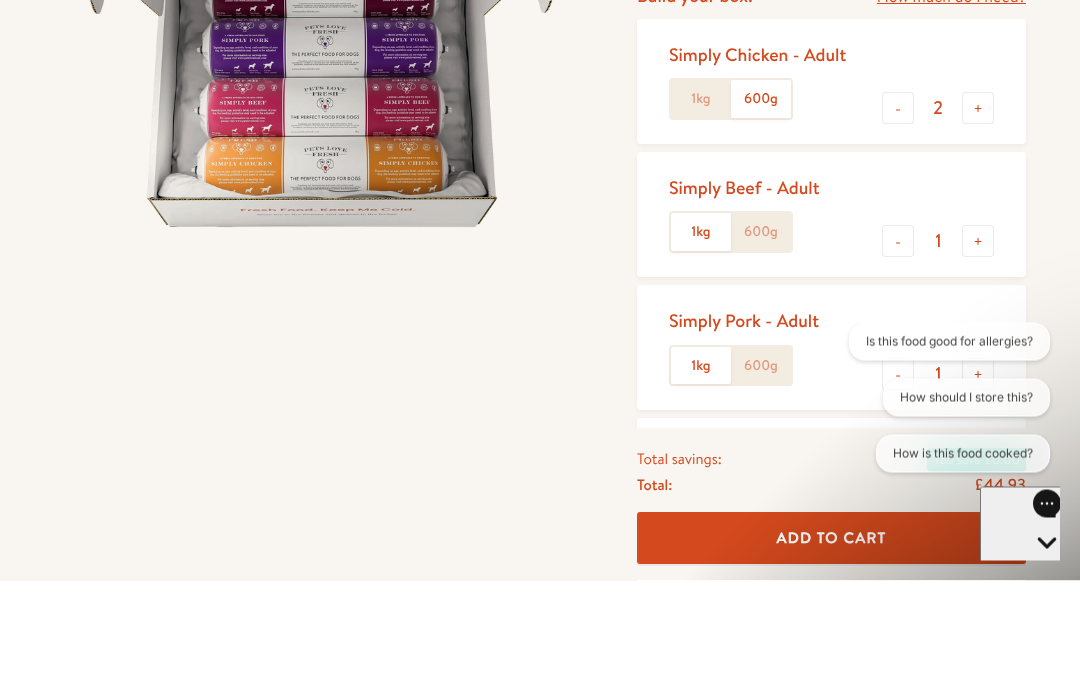 click on "+" at bounding box center [978, 343] 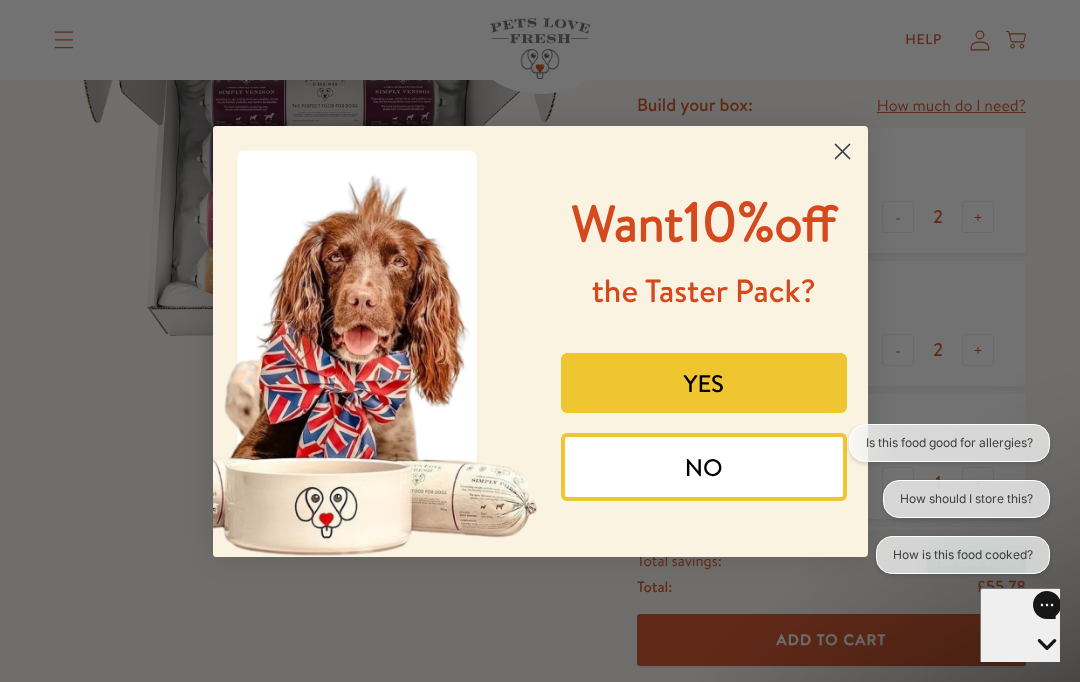 scroll, scrollTop: 287, scrollLeft: 0, axis: vertical 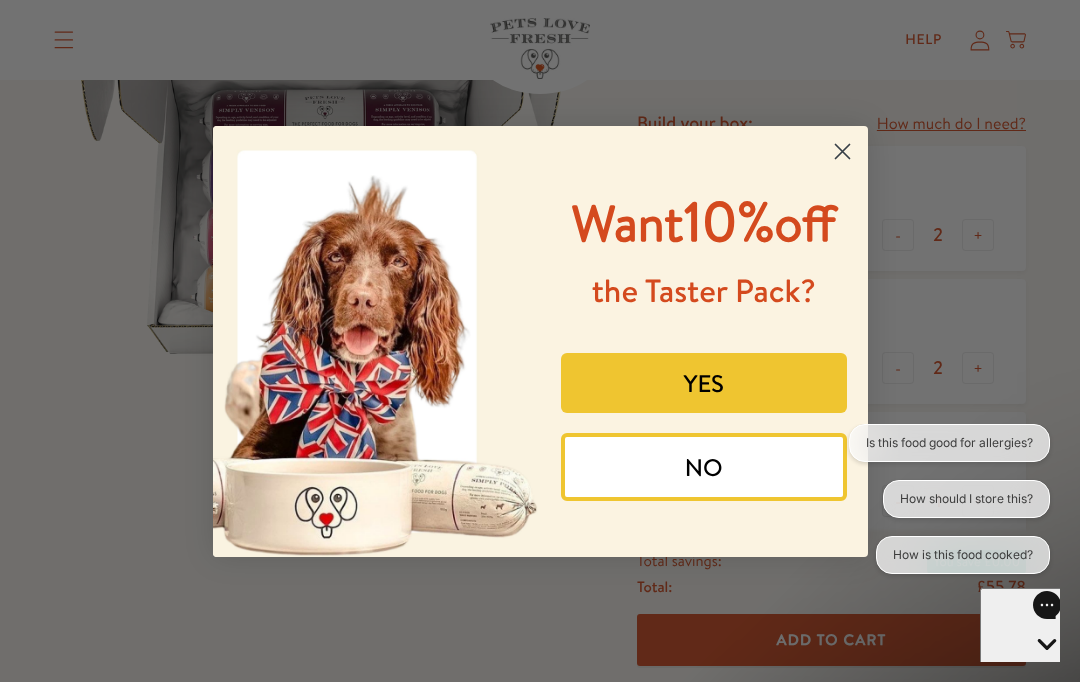 click on "YES" at bounding box center [704, 383] 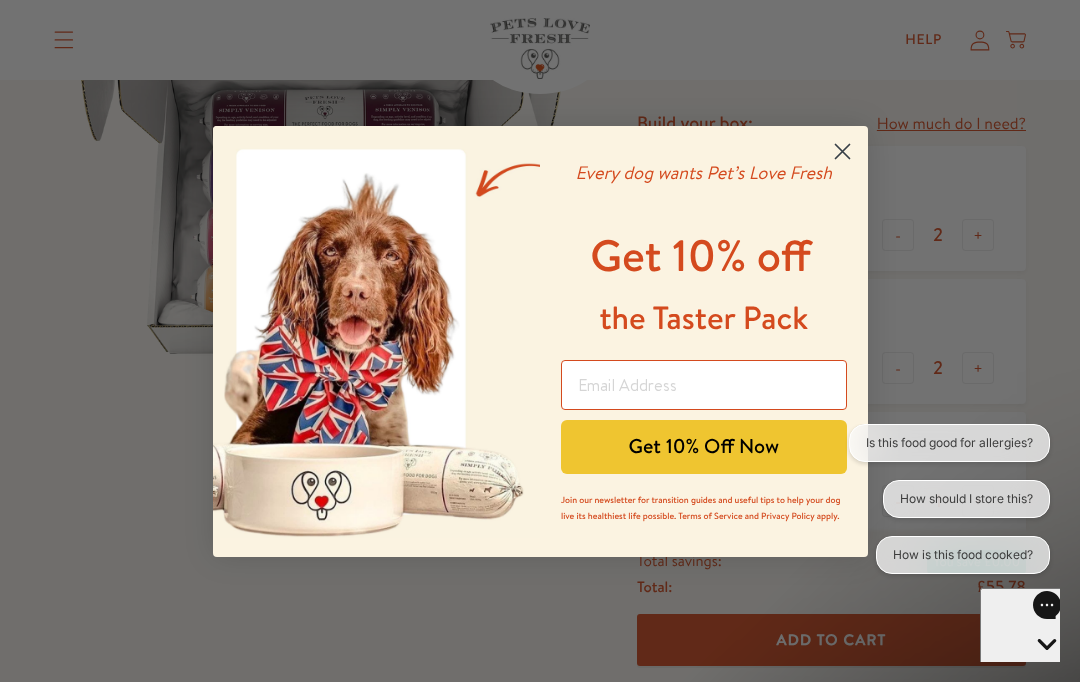 click at bounding box center (704, 385) 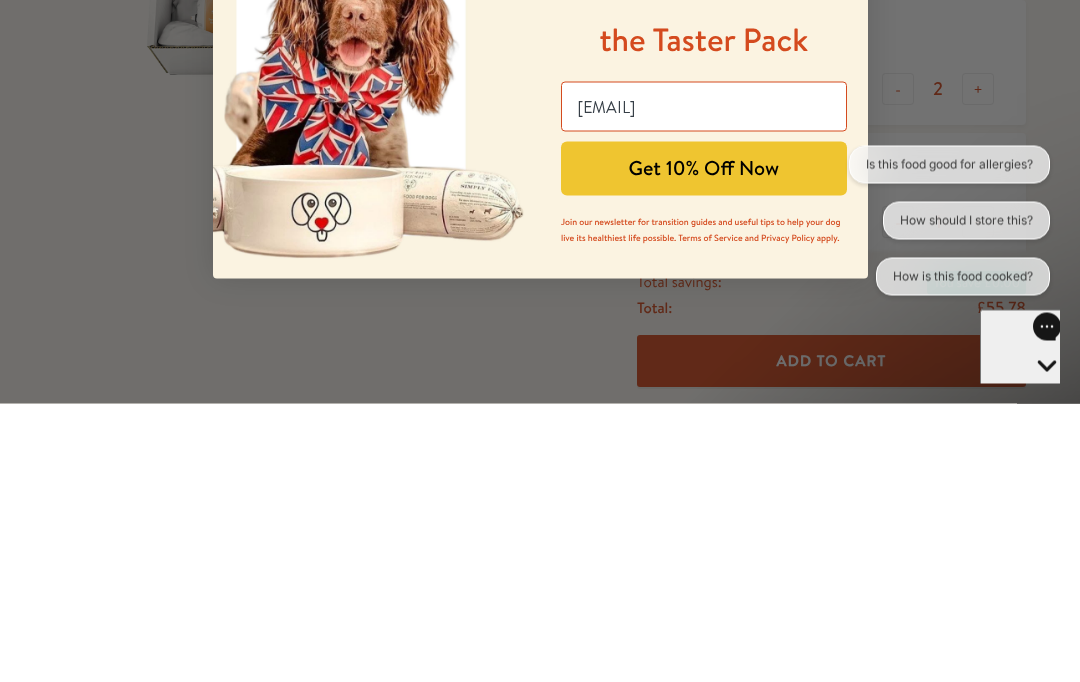 type on "warnekath@gmail.com" 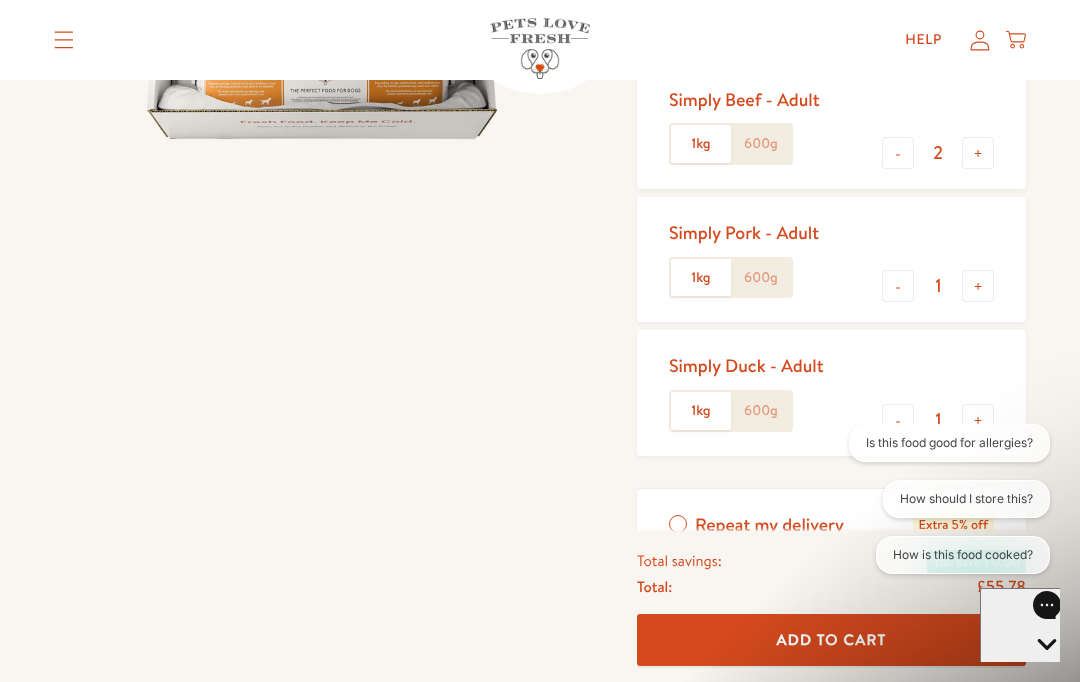scroll, scrollTop: 482, scrollLeft: 0, axis: vertical 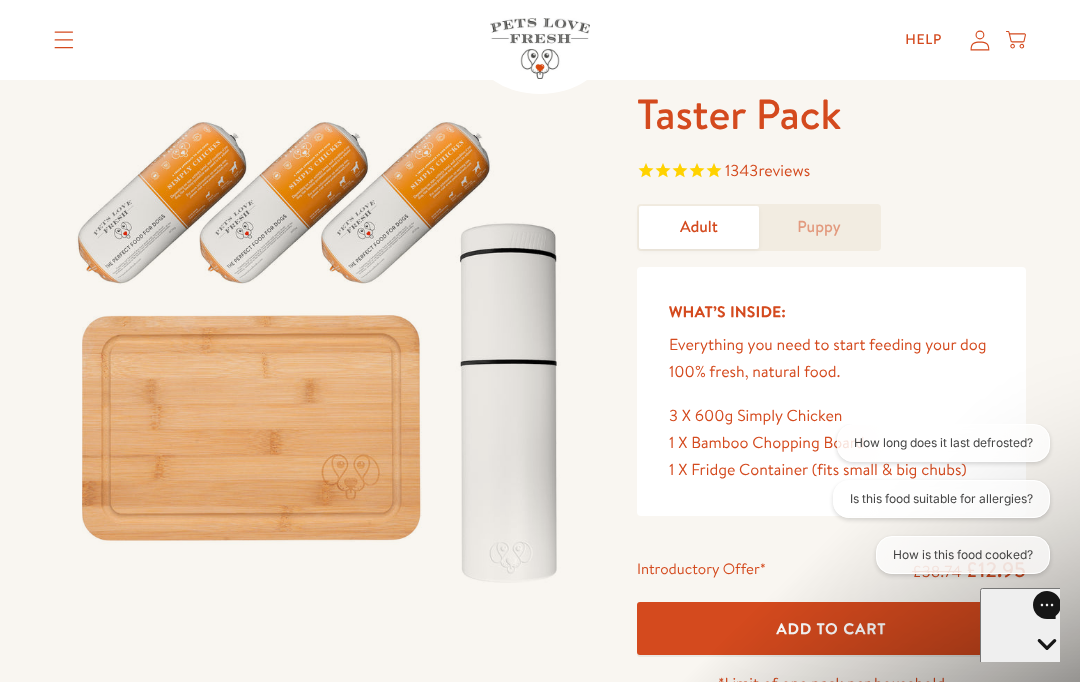 click on "Adult" at bounding box center [699, 227] 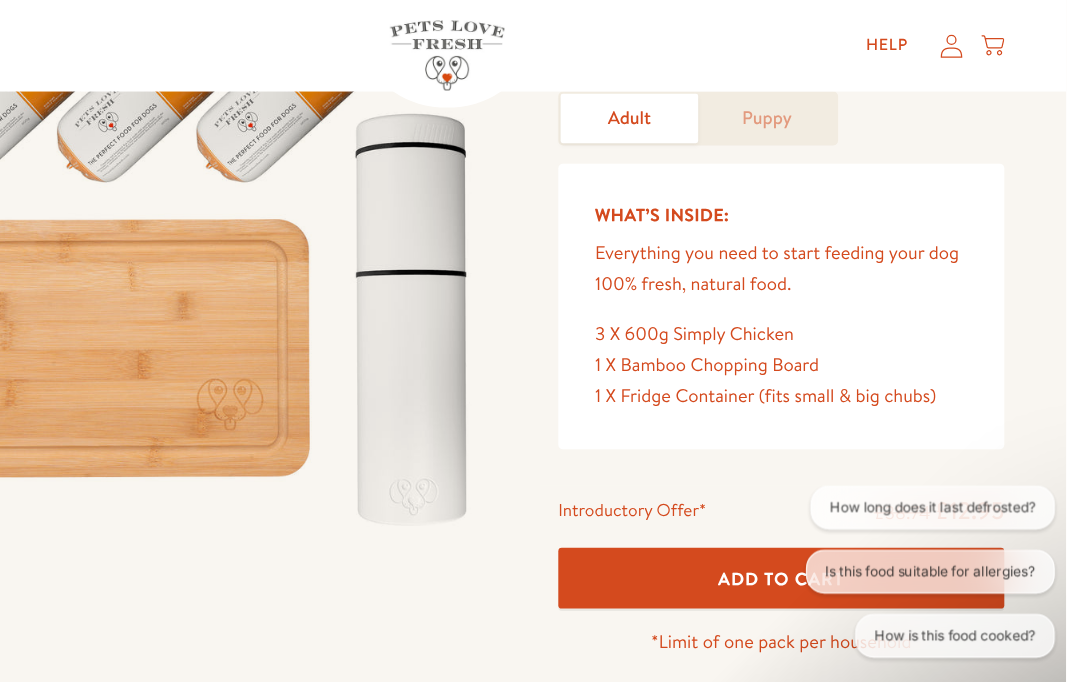 scroll, scrollTop: 0, scrollLeft: 0, axis: both 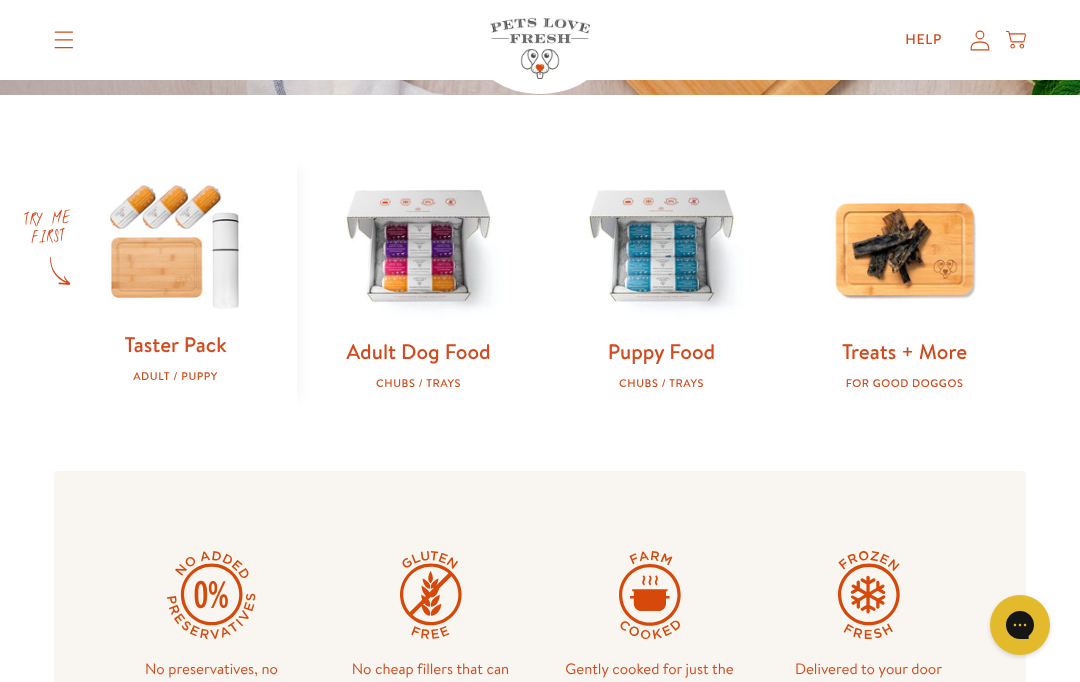 click at bounding box center [418, 248] 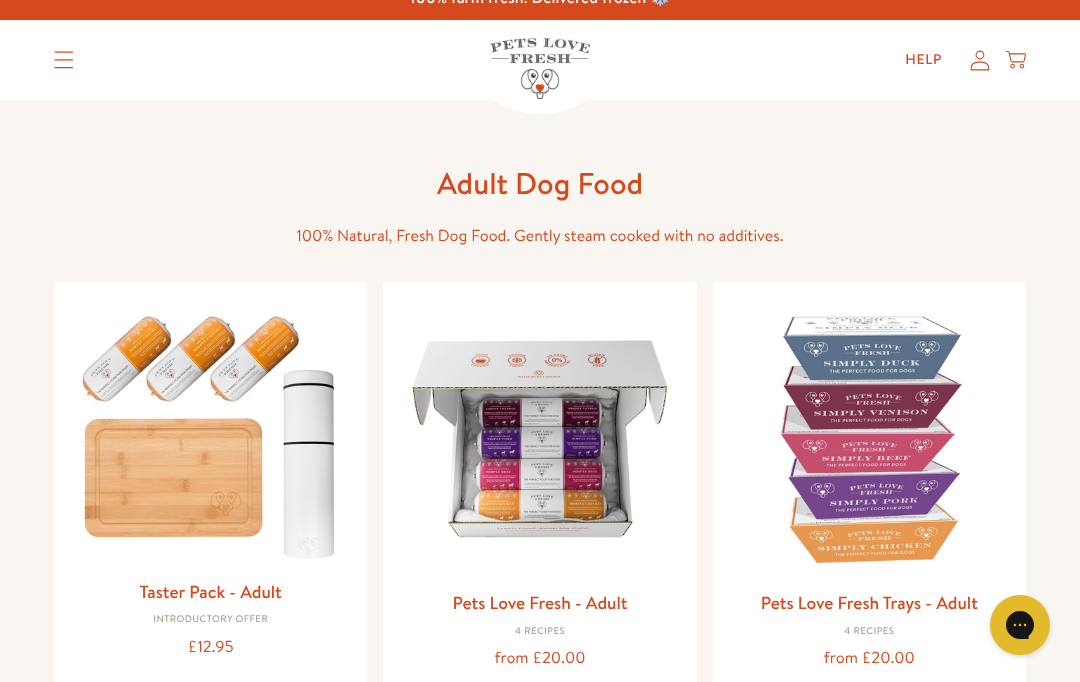 scroll, scrollTop: 43, scrollLeft: 0, axis: vertical 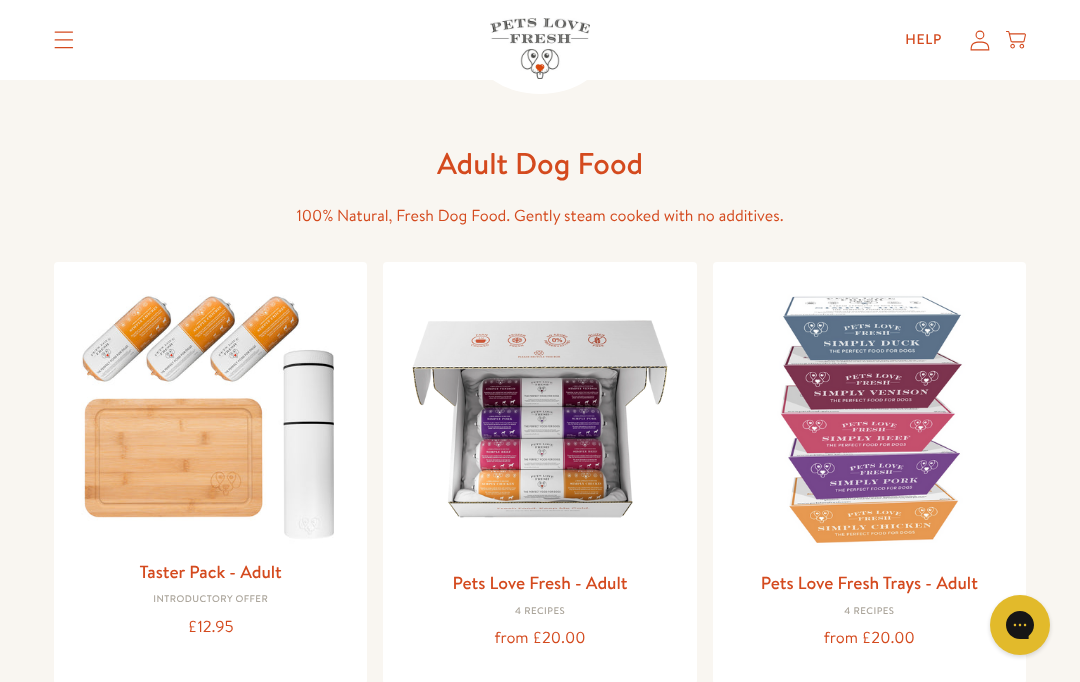 click on "Pets Love Fresh - Adult" at bounding box center (539, 582) 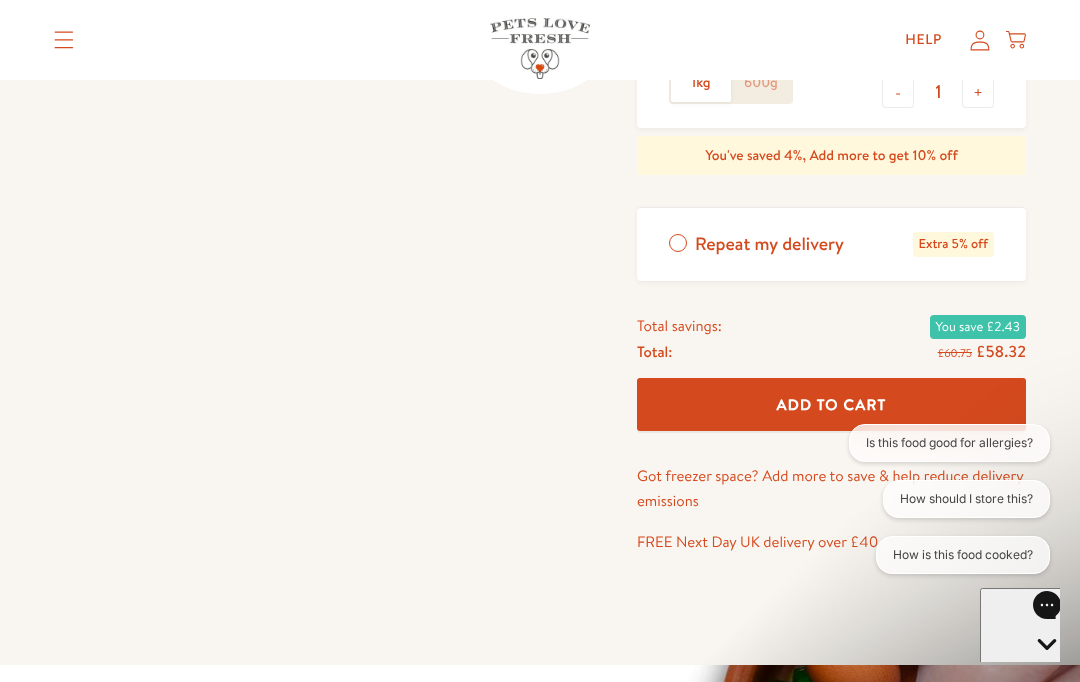 scroll, scrollTop: 852, scrollLeft: 0, axis: vertical 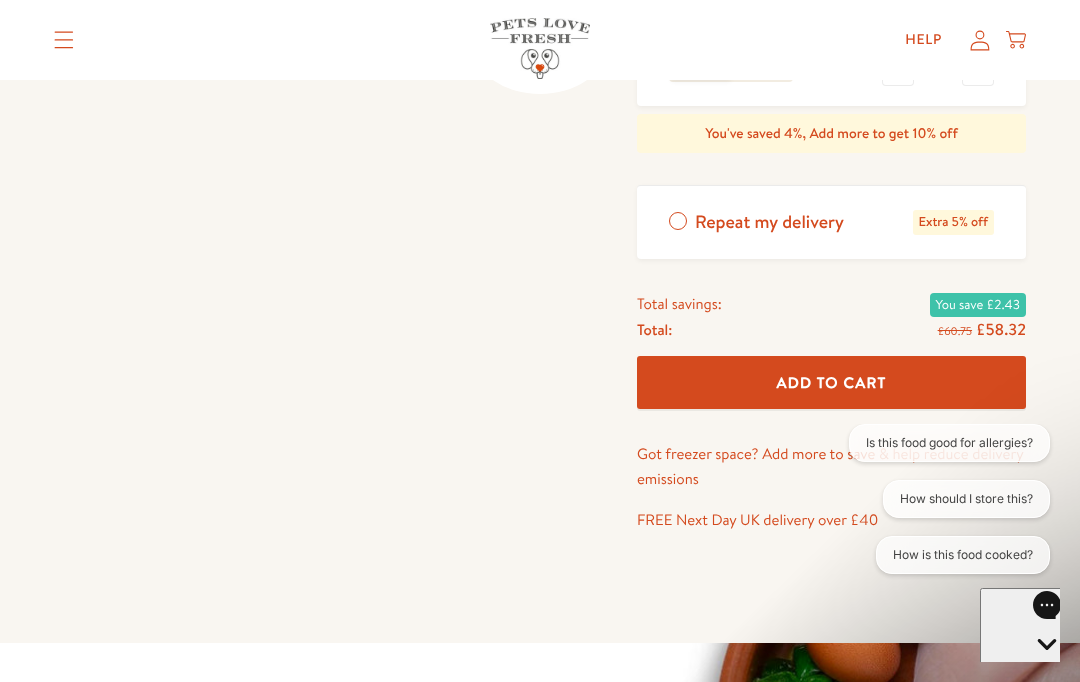 click on "Add To Cart" at bounding box center (832, 382) 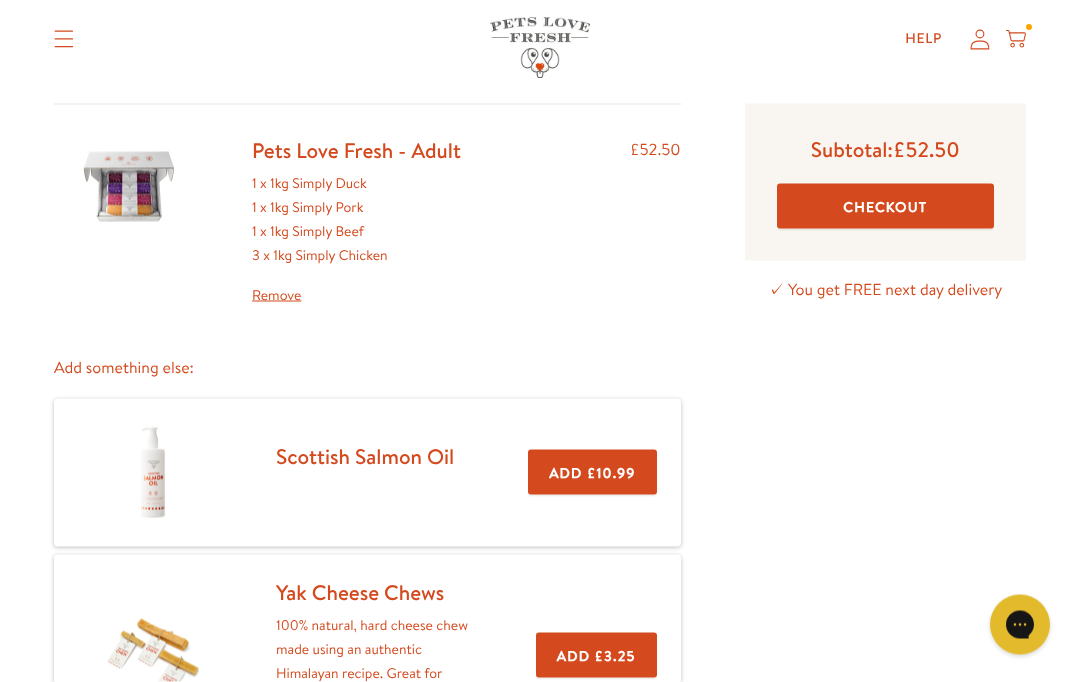 scroll, scrollTop: 125, scrollLeft: 0, axis: vertical 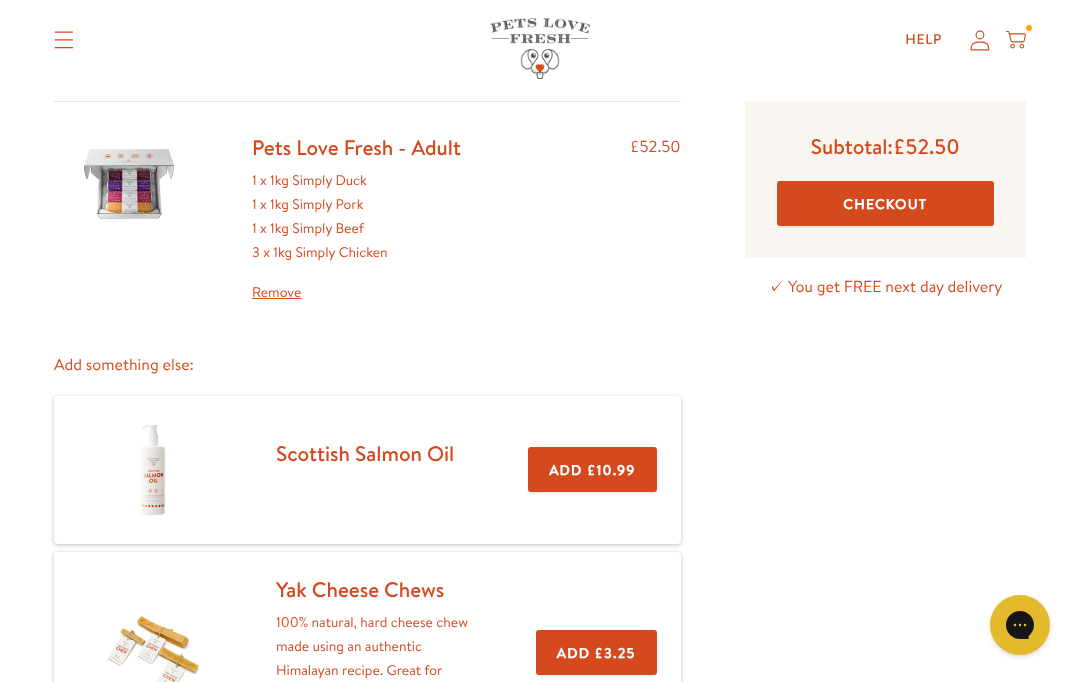 click on "Checkout" at bounding box center (885, 203) 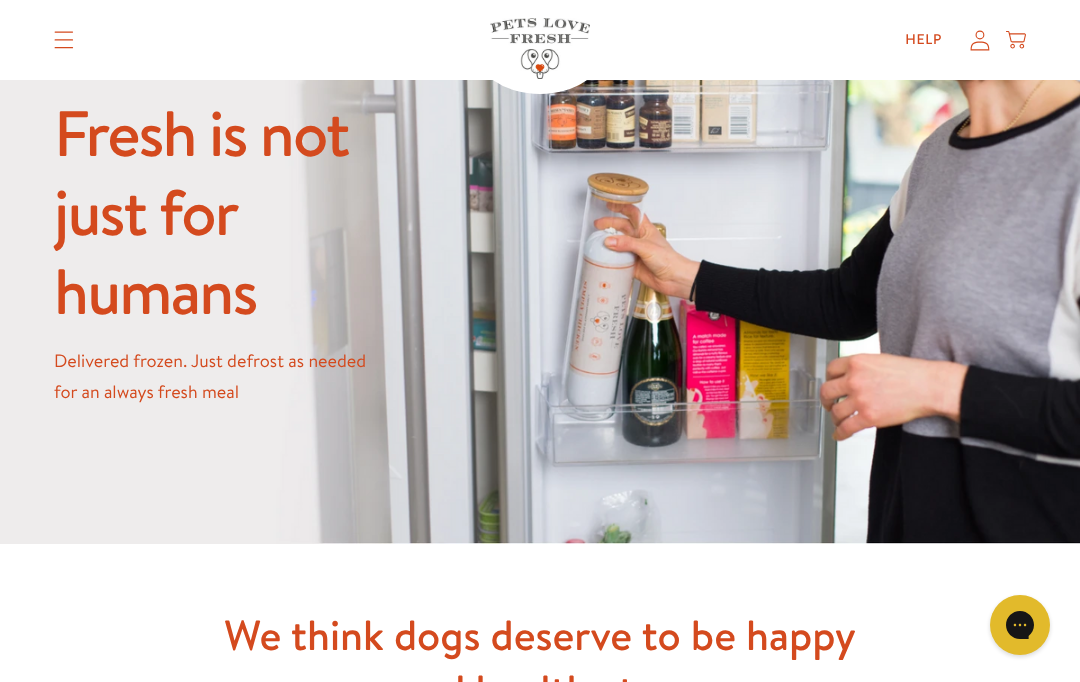 scroll, scrollTop: 1683, scrollLeft: 0, axis: vertical 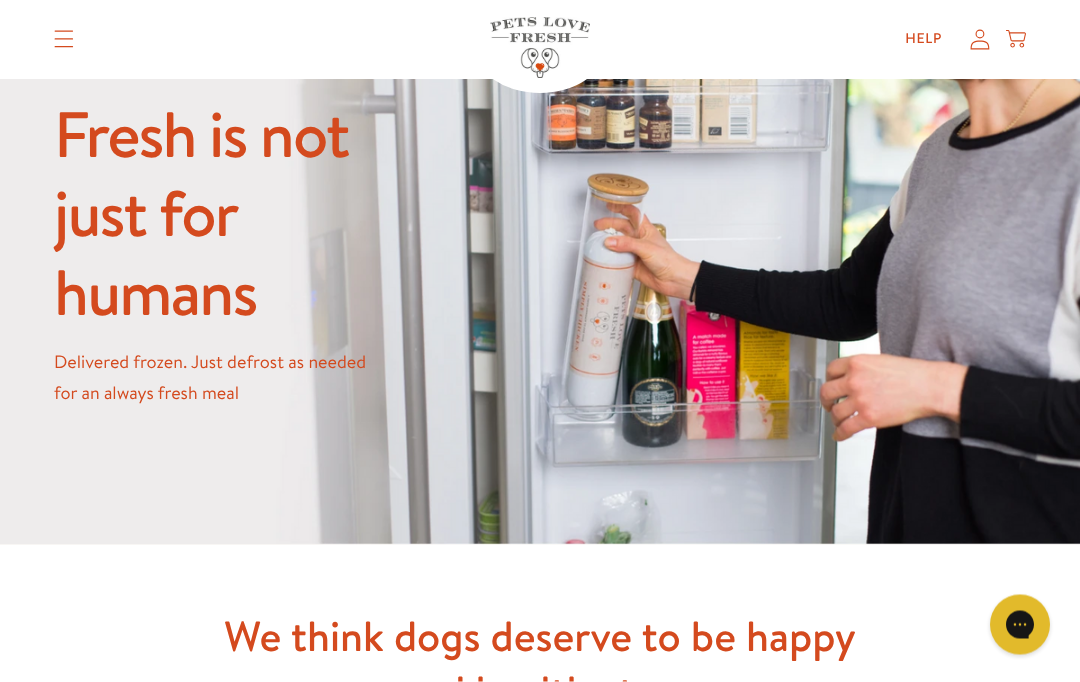 click on "Fresh is not just for humans
Delivered frozen. Just defrost as needed for an always fresh meal" at bounding box center (540, 260) 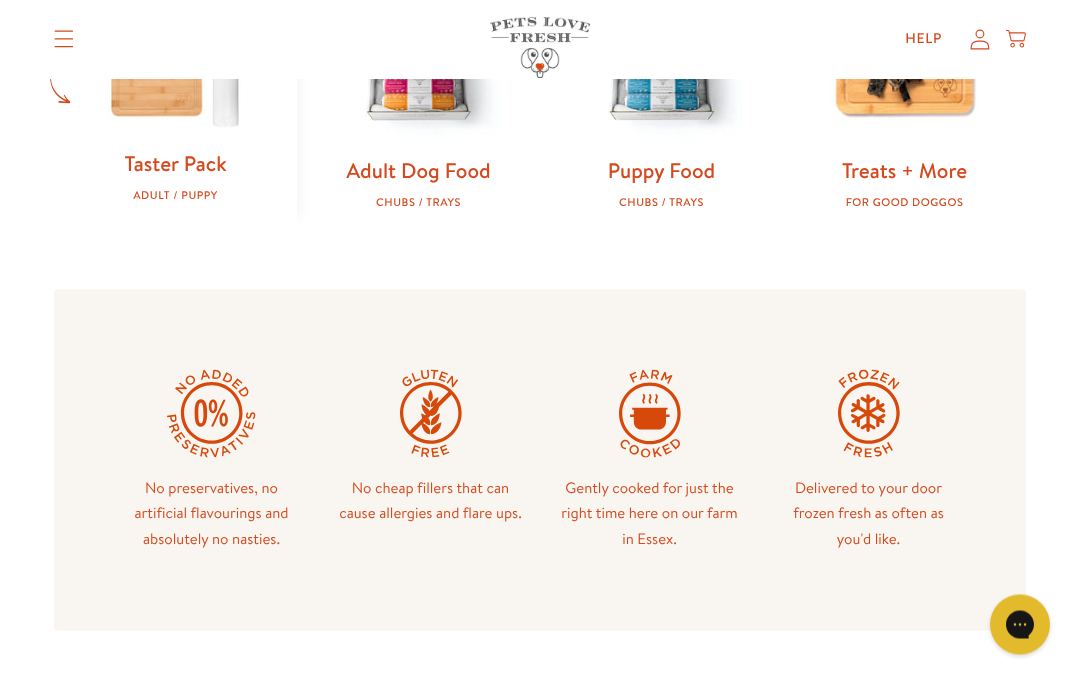 scroll, scrollTop: 680, scrollLeft: 0, axis: vertical 